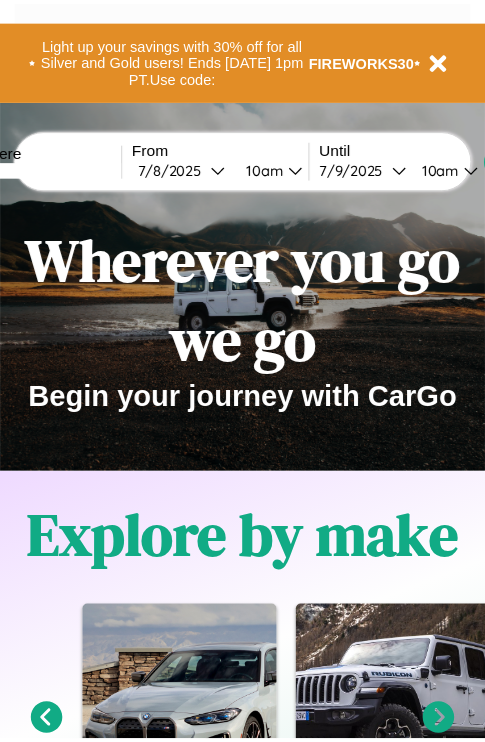 scroll, scrollTop: 0, scrollLeft: 0, axis: both 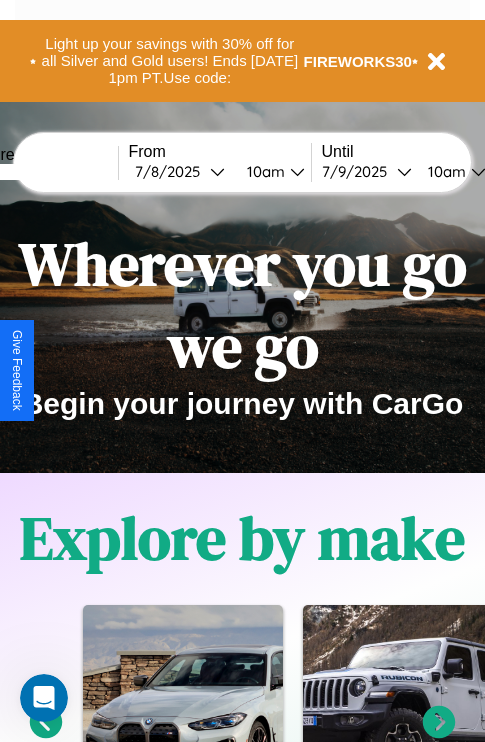 click at bounding box center (43, 172) 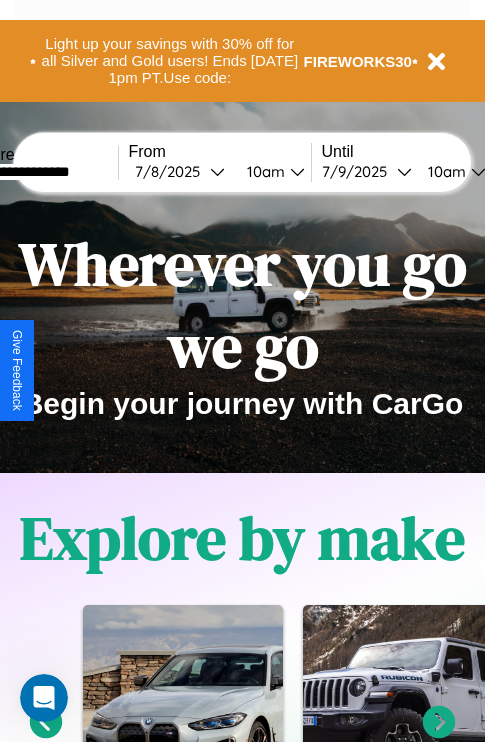 type on "**********" 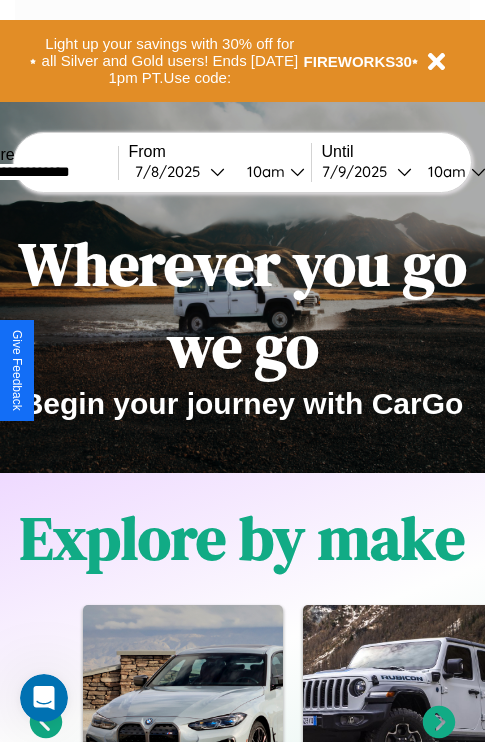 click on "[DATE]" at bounding box center [172, 171] 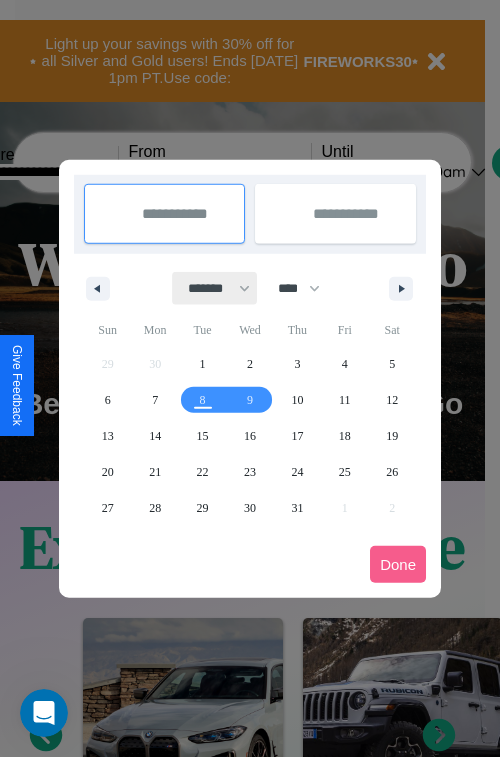click on "******* ******** ***** ***** *** **** **** ****** ********* ******* ******** ********" at bounding box center [215, 288] 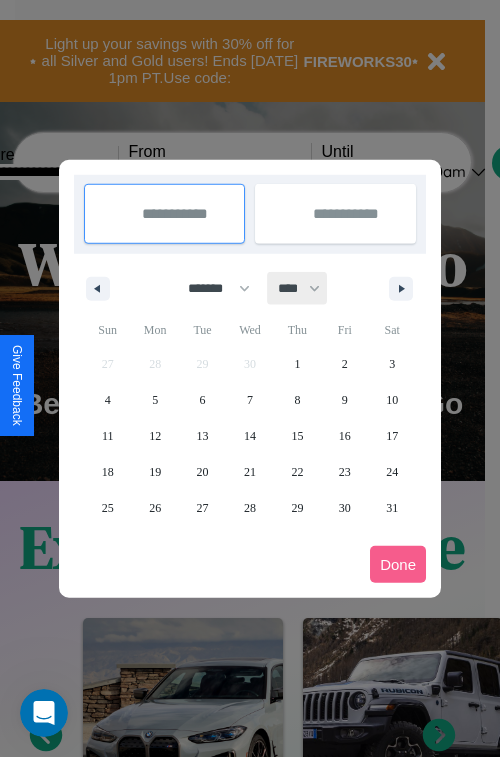 click on "**** **** **** **** **** **** **** **** **** **** **** **** **** **** **** **** **** **** **** **** **** **** **** **** **** **** **** **** **** **** **** **** **** **** **** **** **** **** **** **** **** **** **** **** **** **** **** **** **** **** **** **** **** **** **** **** **** **** **** **** **** **** **** **** **** **** **** **** **** **** **** **** **** **** **** **** **** **** **** **** **** **** **** **** **** **** **** **** **** **** **** **** **** **** **** **** **** **** **** **** **** **** **** **** **** **** **** **** **** **** **** **** **** **** **** **** **** **** **** **** ****" at bounding box center (298, 288) 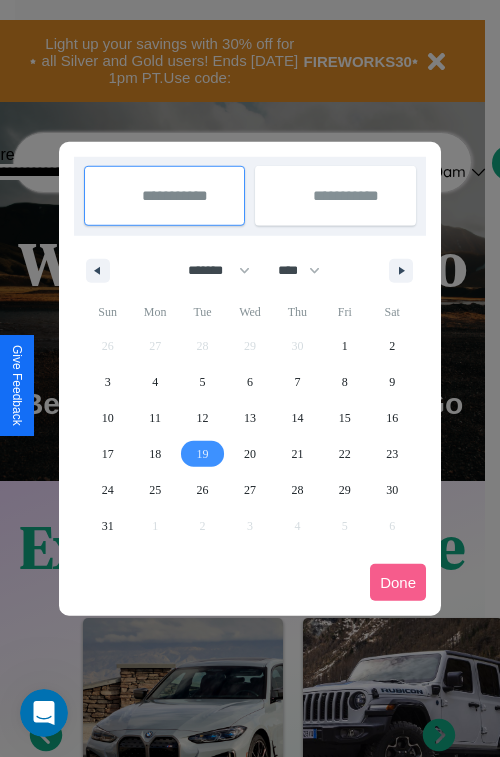 click on "19" at bounding box center (203, 454) 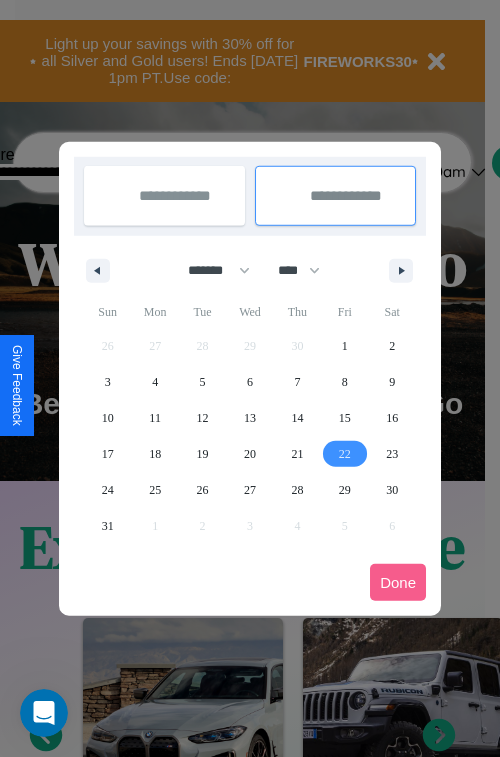 click on "22" at bounding box center (345, 454) 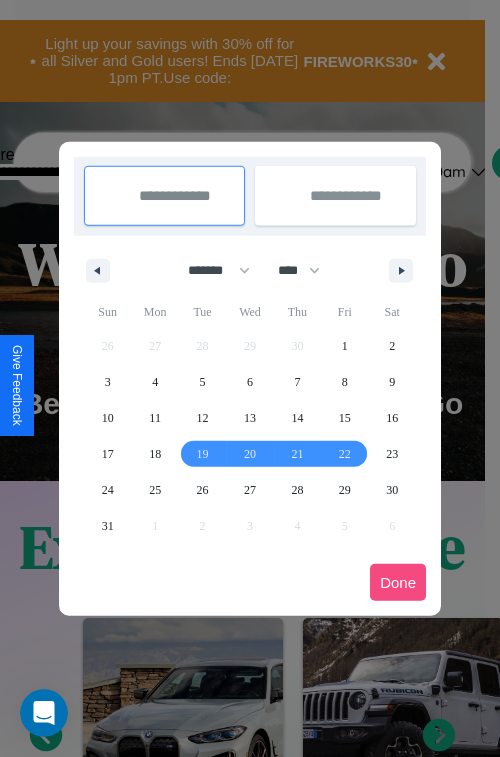 click on "Done" at bounding box center (398, 582) 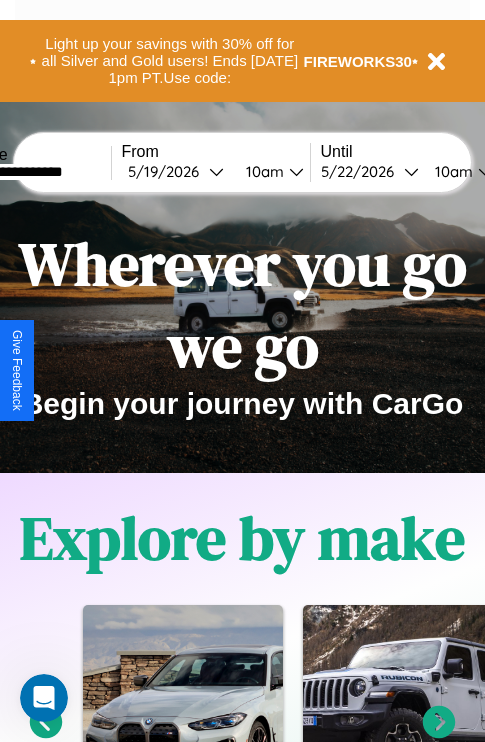 scroll, scrollTop: 0, scrollLeft: 75, axis: horizontal 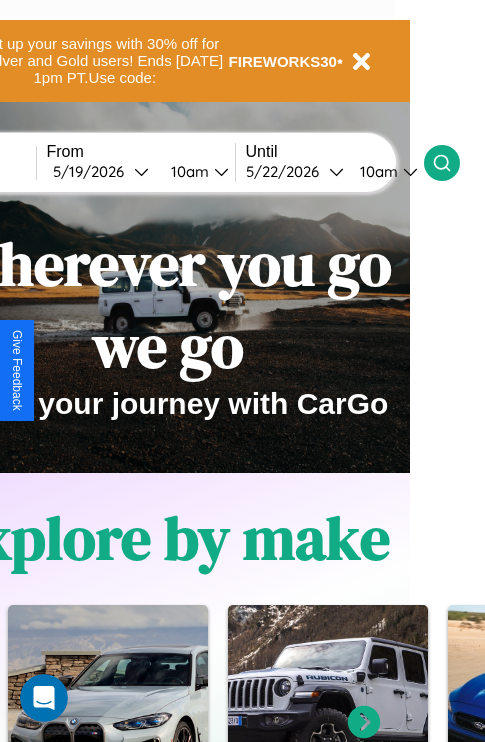 click 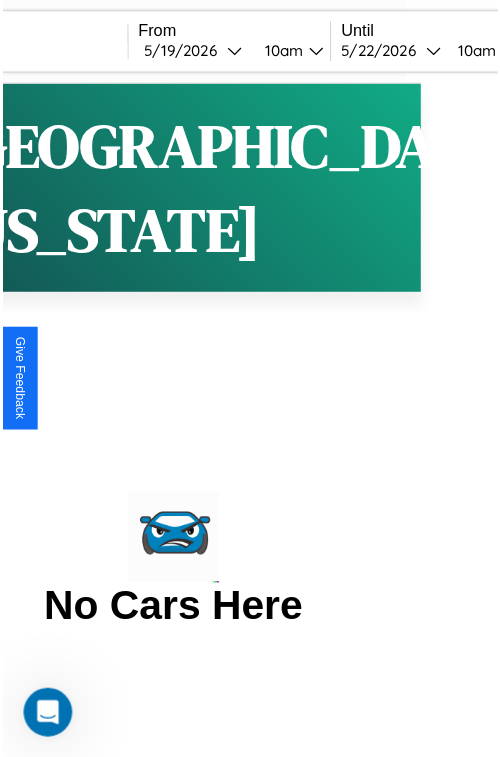 scroll, scrollTop: 0, scrollLeft: 0, axis: both 